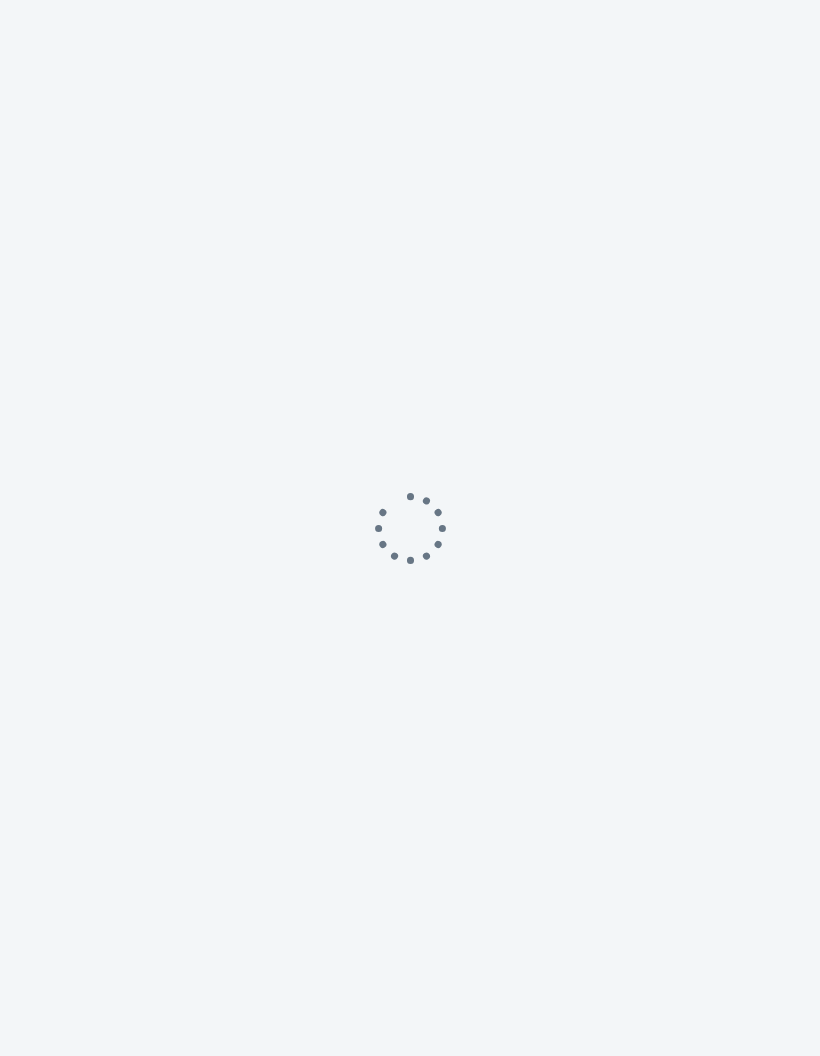 scroll, scrollTop: 0, scrollLeft: 0, axis: both 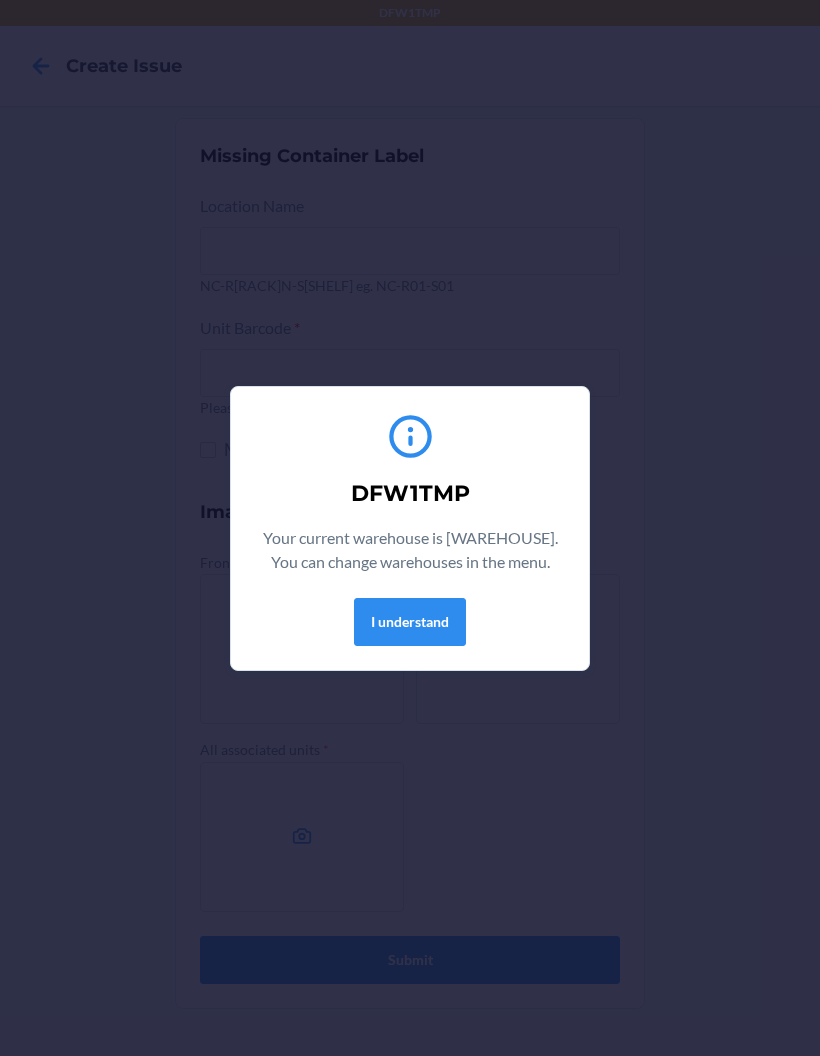 click on "I understand" at bounding box center [410, 622] 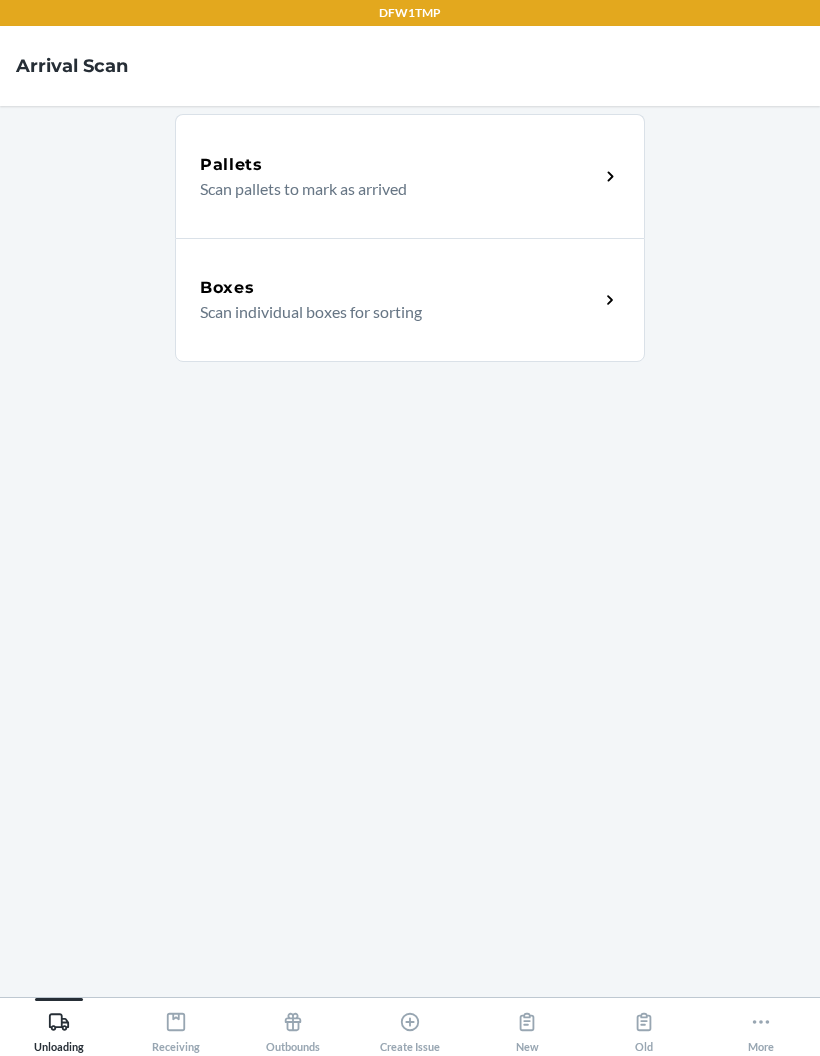scroll, scrollTop: 80, scrollLeft: 0, axis: vertical 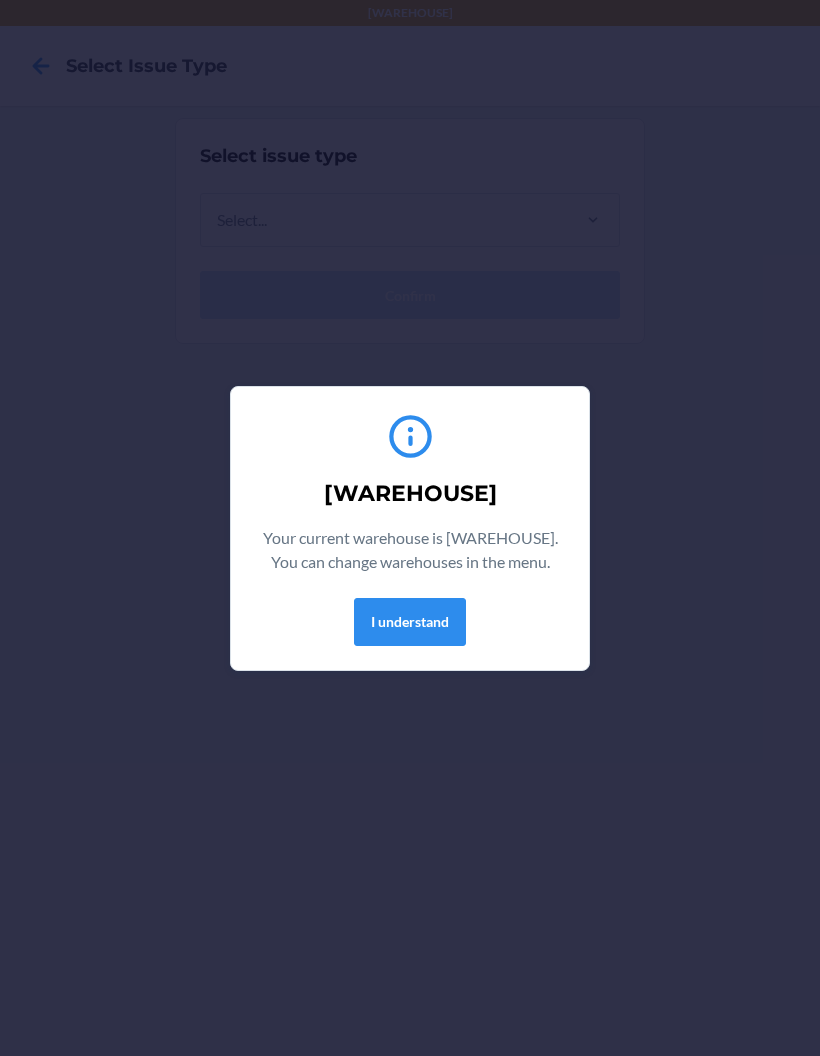 click on "I understand" at bounding box center (410, 622) 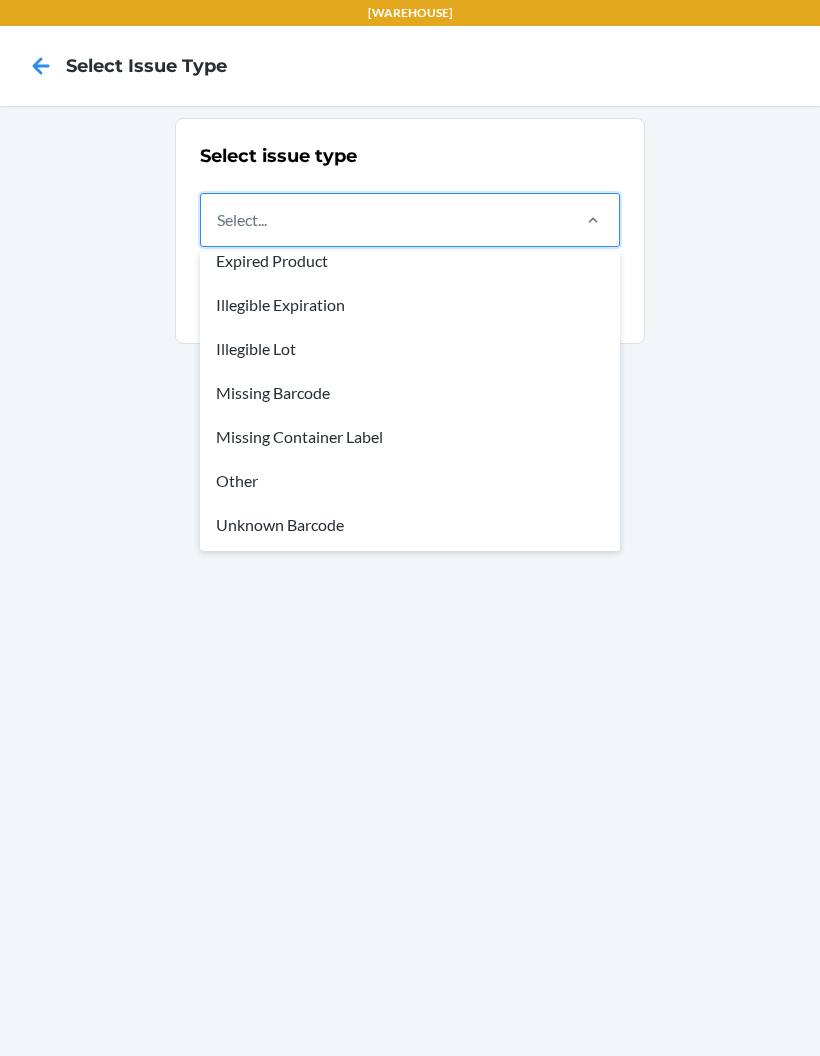 scroll, scrollTop: 60, scrollLeft: 0, axis: vertical 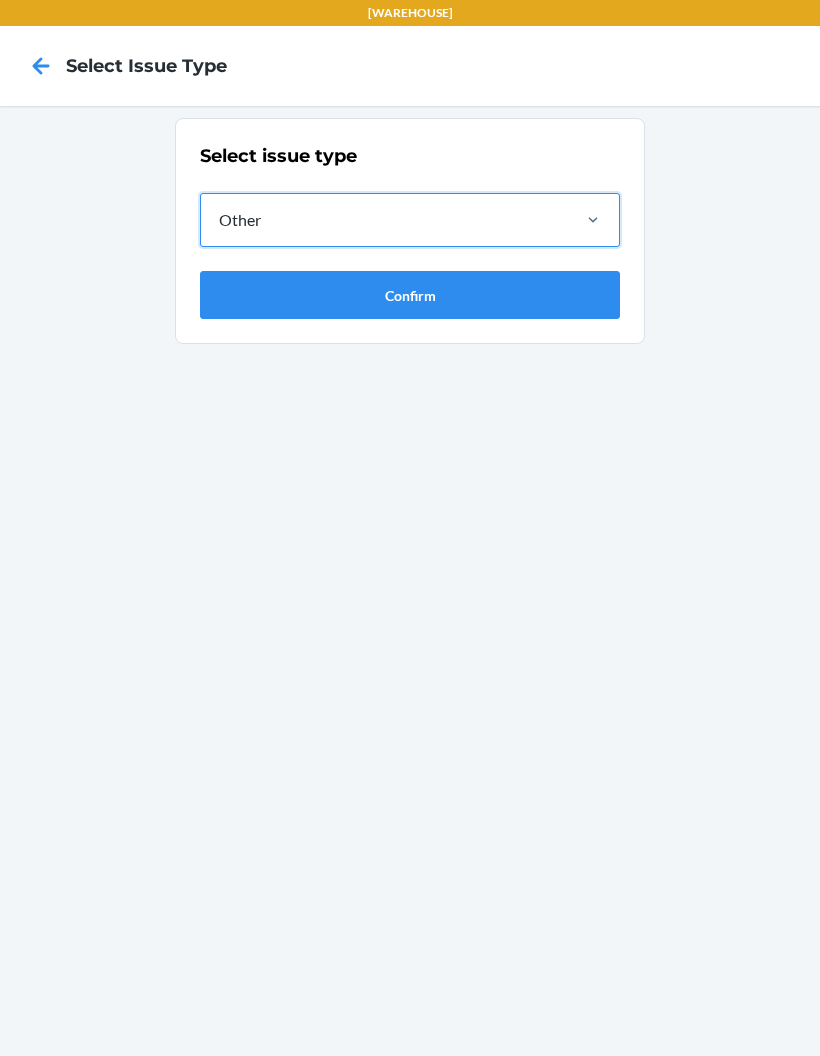 click on "Confirm" at bounding box center [410, 295] 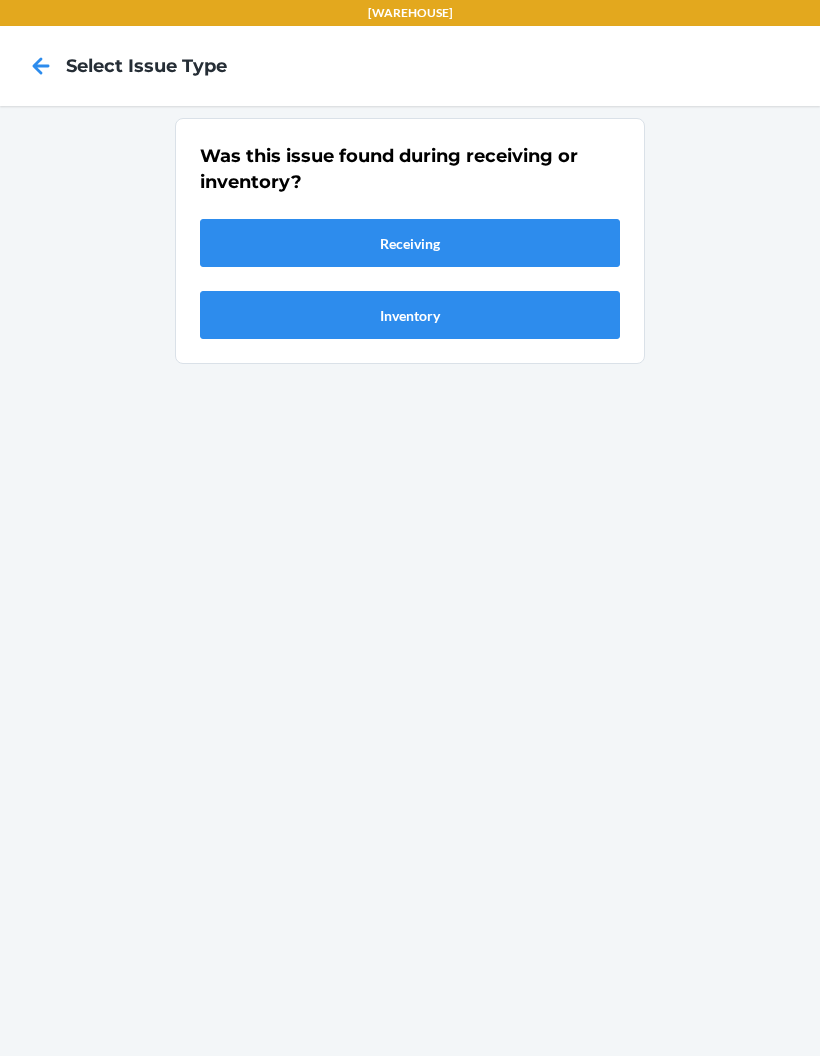 click on "Receiving" at bounding box center (410, 243) 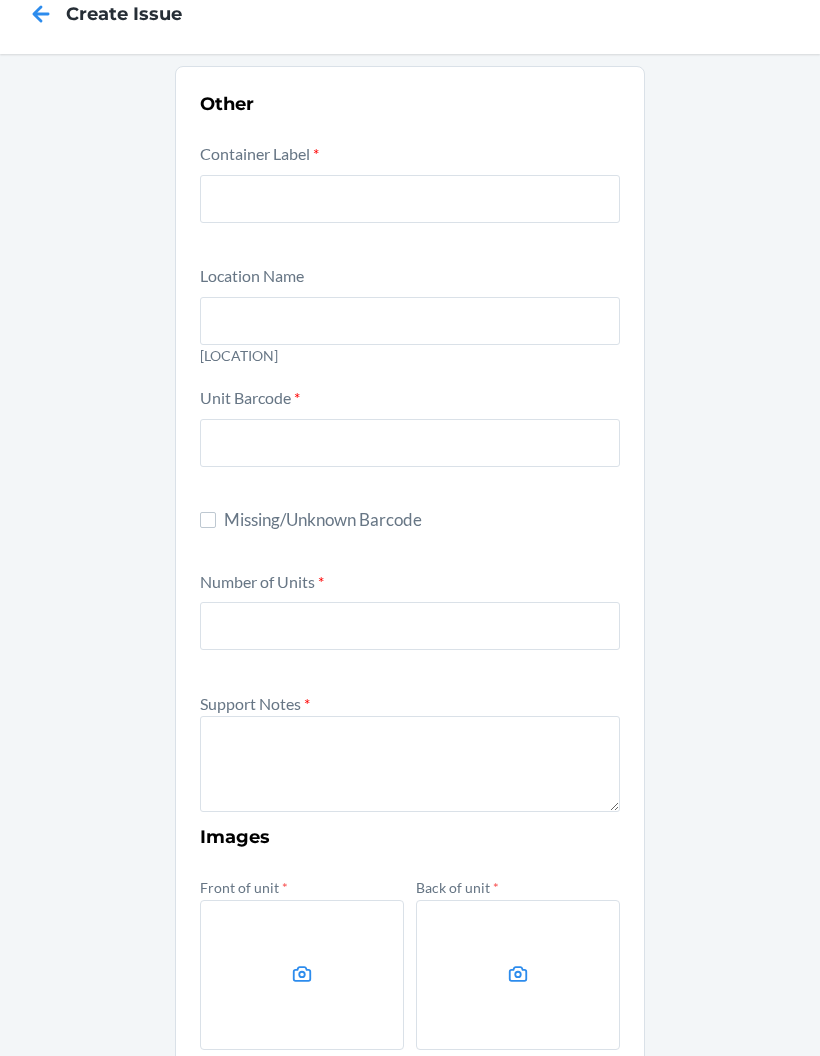 scroll, scrollTop: 43, scrollLeft: 0, axis: vertical 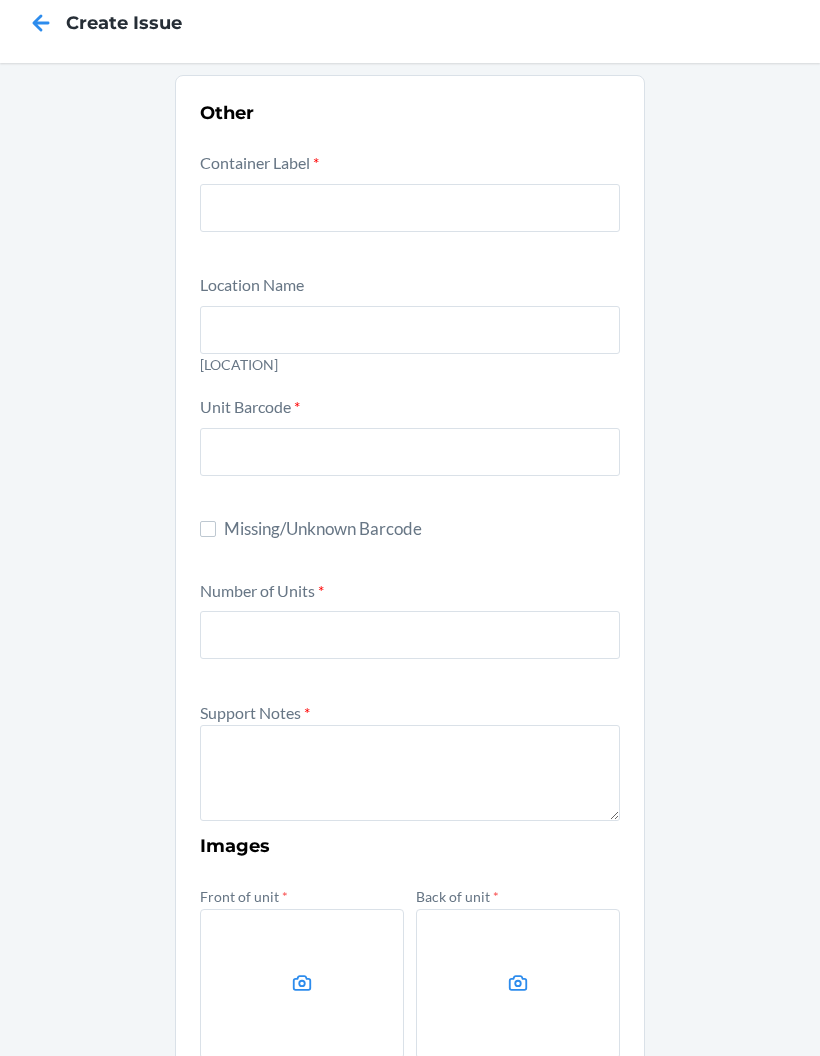 click 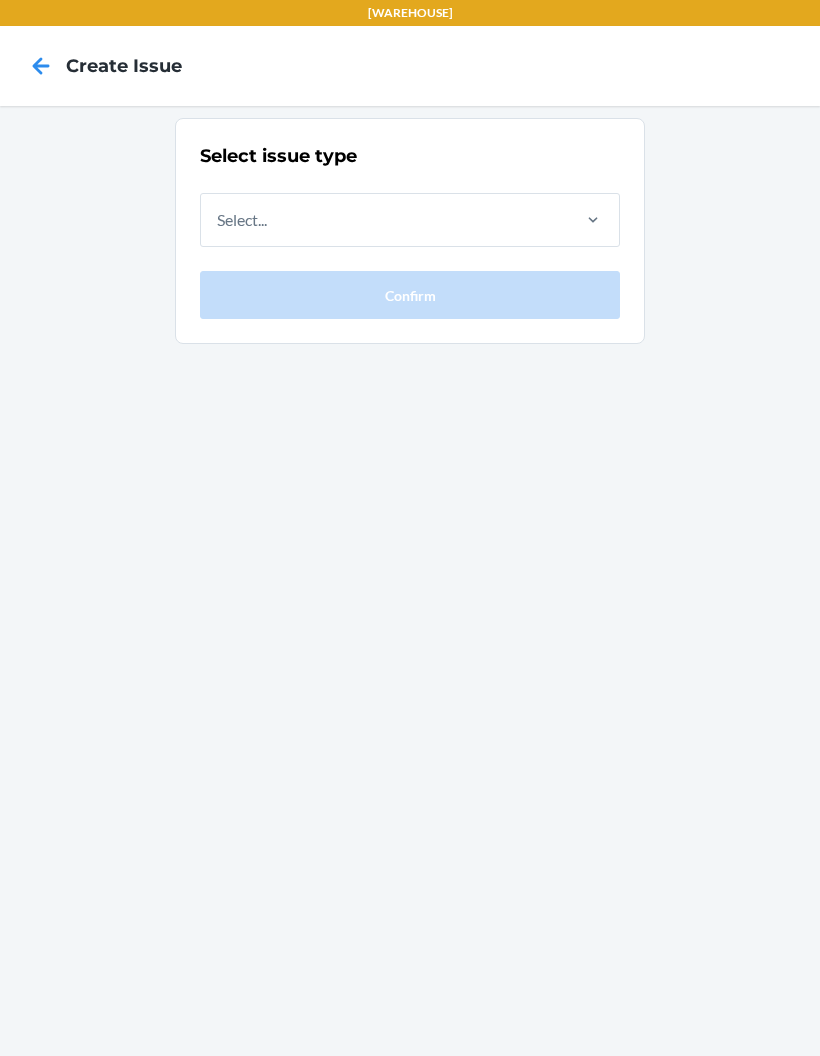 scroll, scrollTop: 0, scrollLeft: 0, axis: both 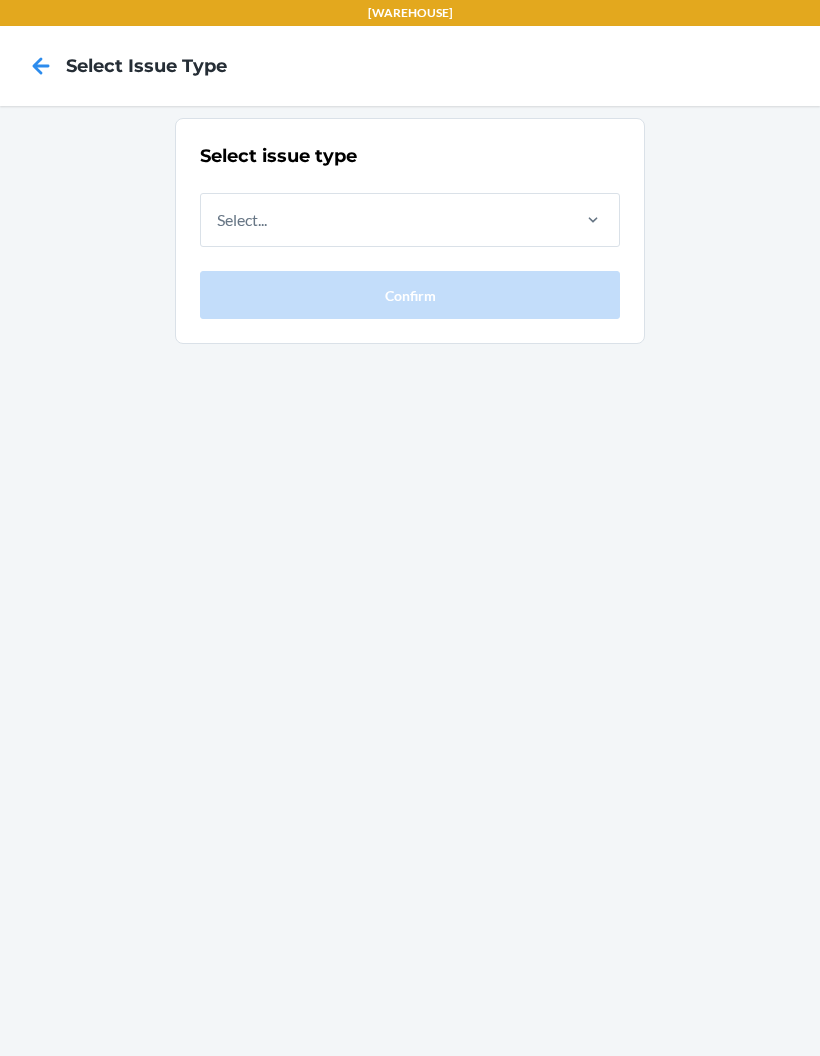 click 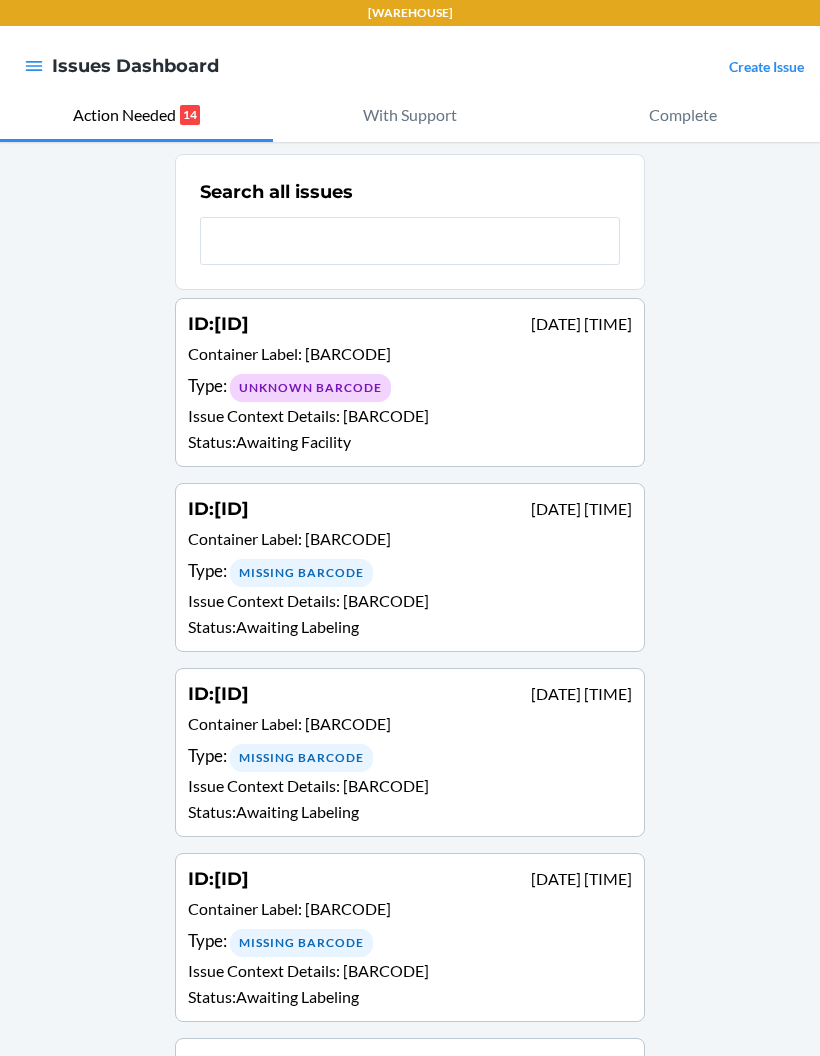 scroll, scrollTop: 0, scrollLeft: 0, axis: both 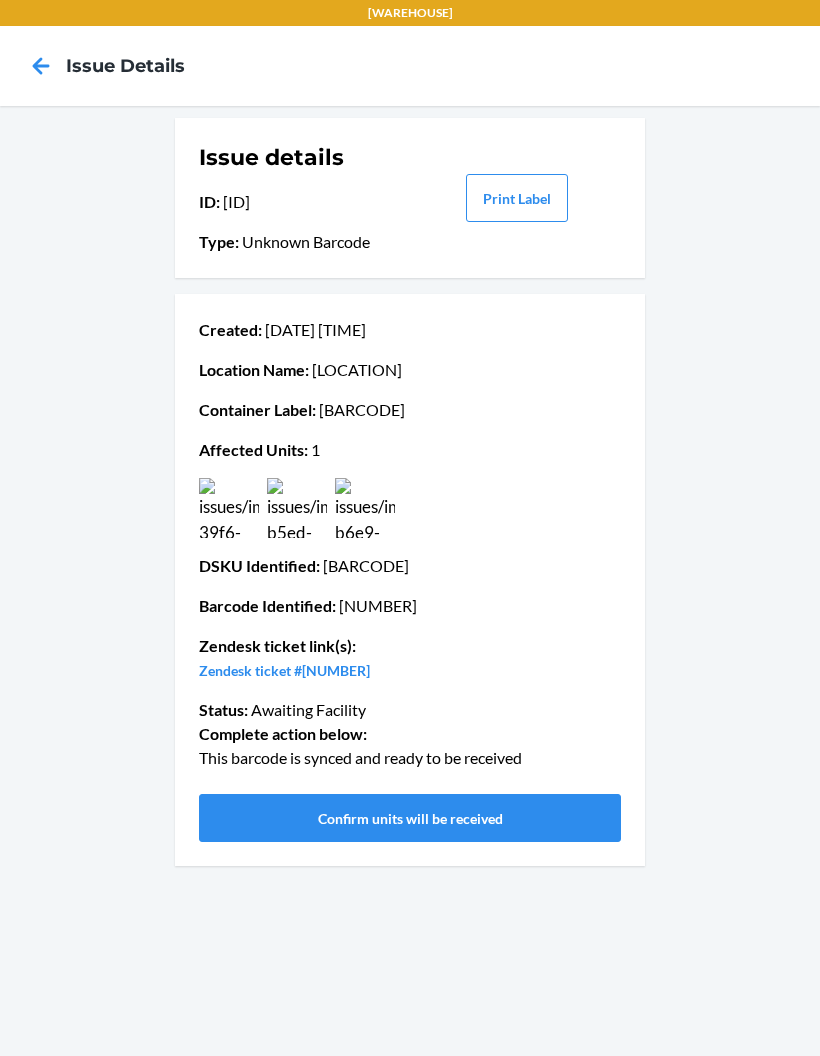 click at bounding box center (297, 508) 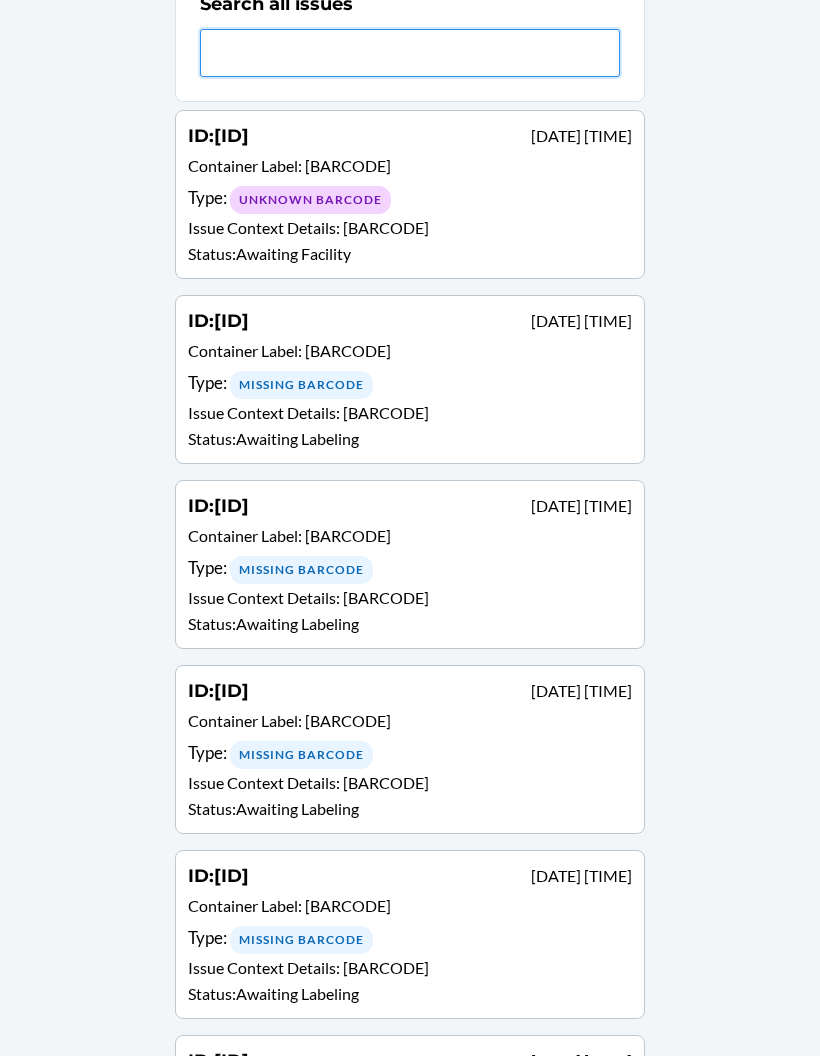 scroll, scrollTop: 184, scrollLeft: 0, axis: vertical 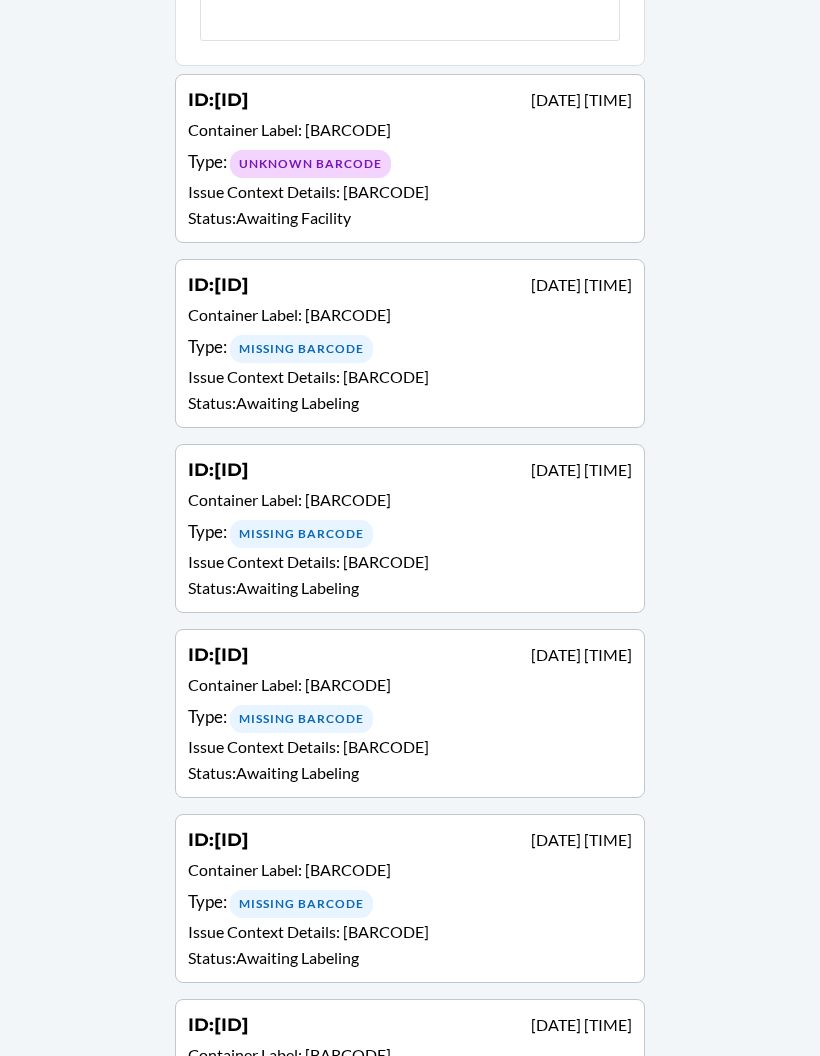 click on "Search all issues ID :  NC-ANFF372A Jul 30 01:00 PM Container Label :   CDQFZK2M4DZ Type :   Unknown Barcode Issue Context Details :   CDQFZK2M4DZ Status :  Awaiting Facility ID :  NC-D92ZV5W4 Jul 30 09:59 AM Container Label :   CD8BXNFJ4TJ Type :   Missing Barcode Issue Context Details :   CD8BXNFJ4TJ Status :  Awaiting Labeling ID :  NC-ZG2NNAW5 Jul 26 05:21 PM Container Label :   CD8BXNFJ4TJ Type :   Missing Barcode Issue Context Details :   CD8BXNFJ4TJ Status :  Awaiting Labeling ID :  NC-93DNDVGX Jul 26 04:54 PM Container Label :   CD8BXNFJ4TJ Type :   Missing Barcode Issue Context Details :   CD8BXNFJ4TJ Status :  Awaiting Labeling ID :  NC-7V55TN3W Jul 26 02:54 PM Container Label :   CD8BXNFJ4TJ Type :   Missing Barcode Issue Context Details :   CD8BXNFJ4TJ Status :  Awaiting Labeling ID :  NC-9533V6XQ Jul 25 09:07 AM Container Label :   CD8BXNFJ4TJ Type :   Missing Barcode Issue Context Details :   CD8BXNFJ4TJ Status :  Awaiting Labeling ID :  NC-38VAHS6J Jul 24 08:34 AM Container Label :   Type :   :" at bounding box center [410, 1297] 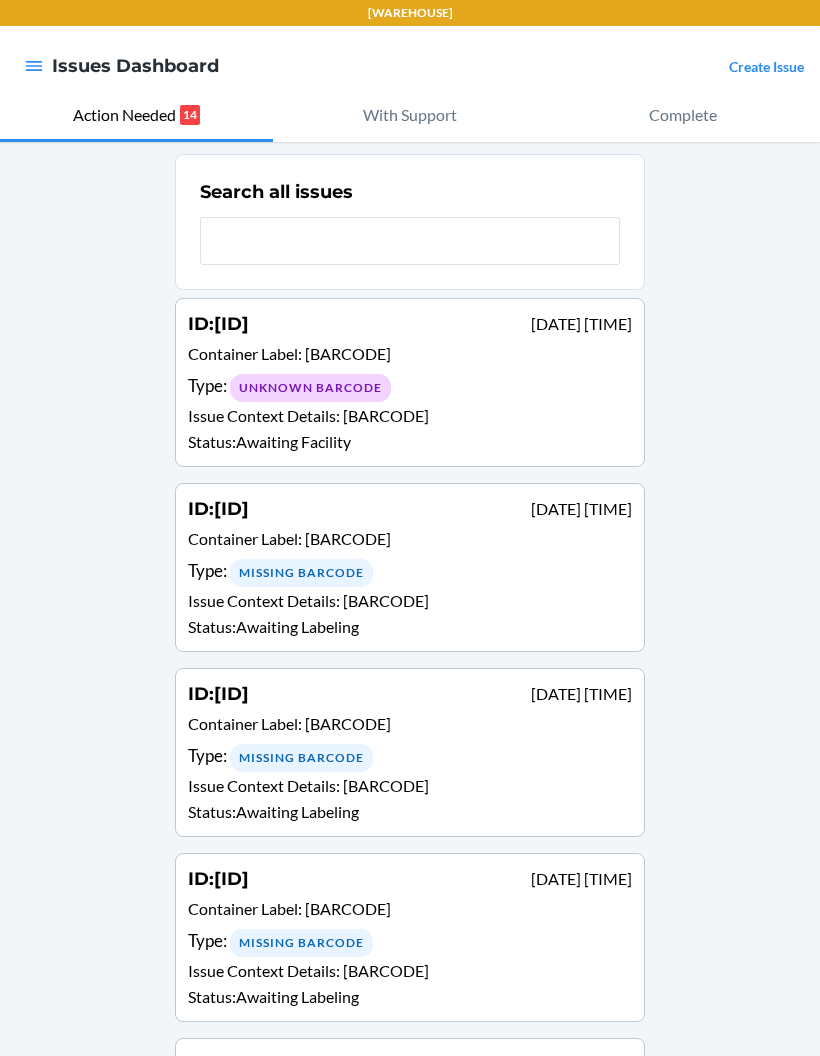 scroll, scrollTop: 0, scrollLeft: 0, axis: both 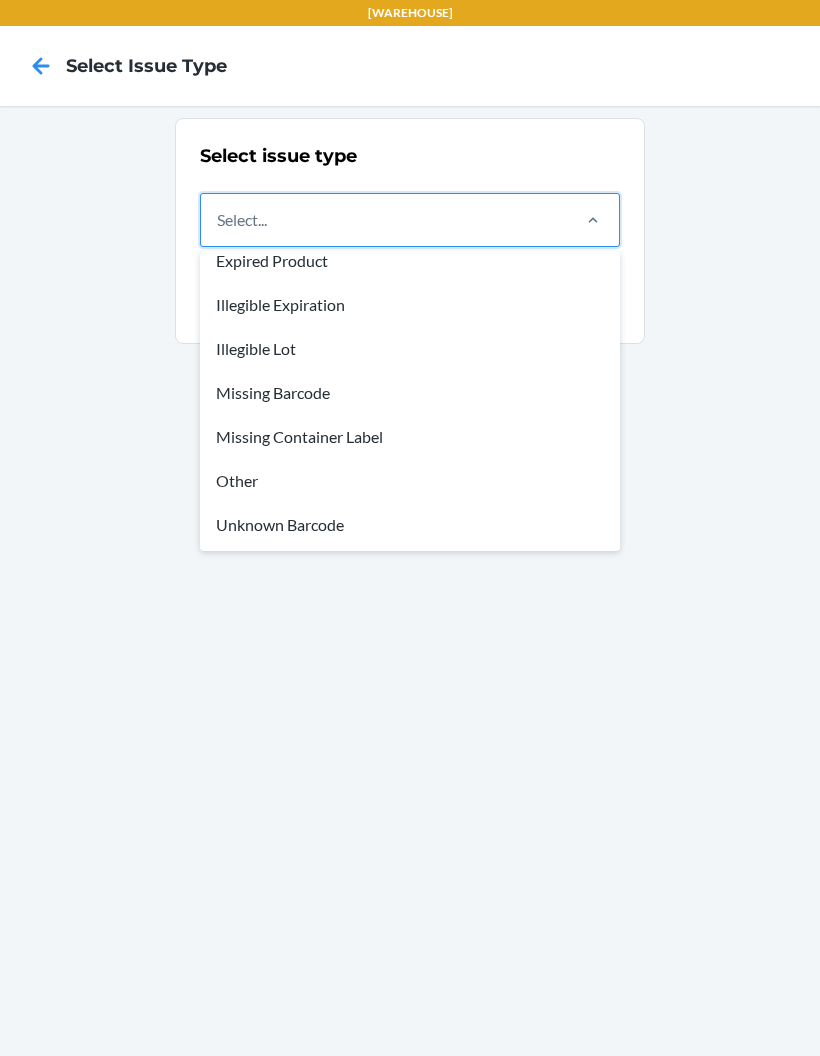 click on "Other" at bounding box center [410, 481] 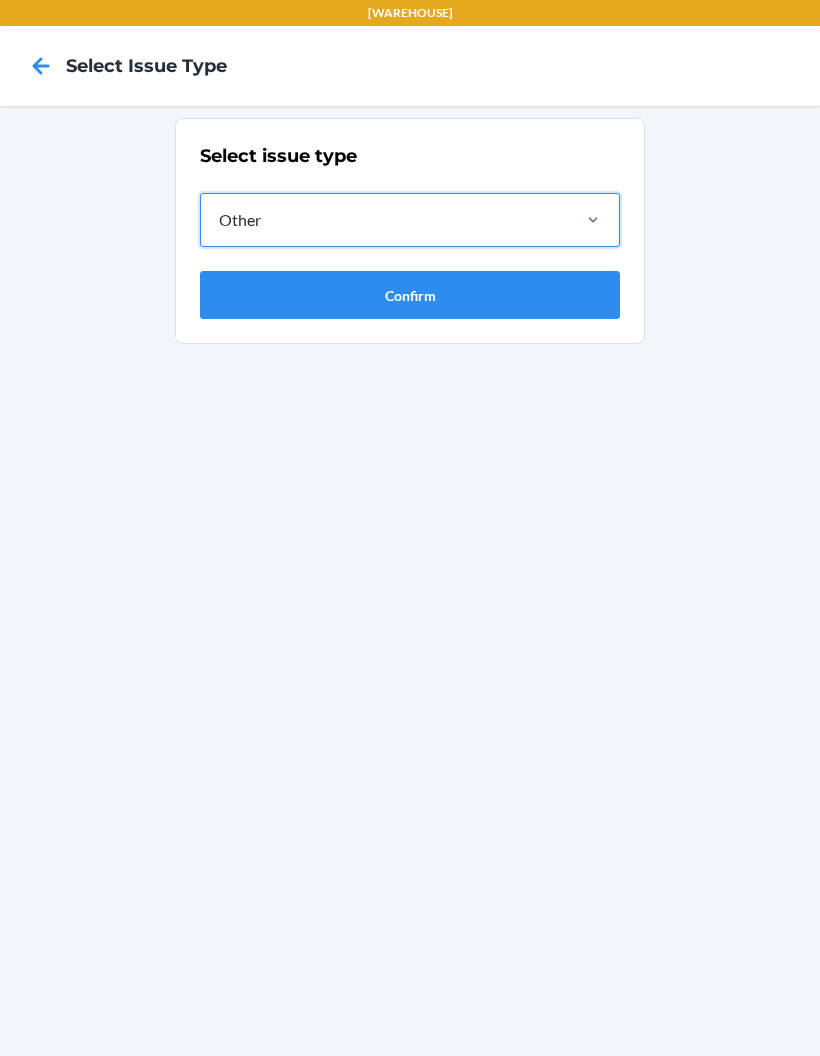 click on "Confirm" at bounding box center (410, 295) 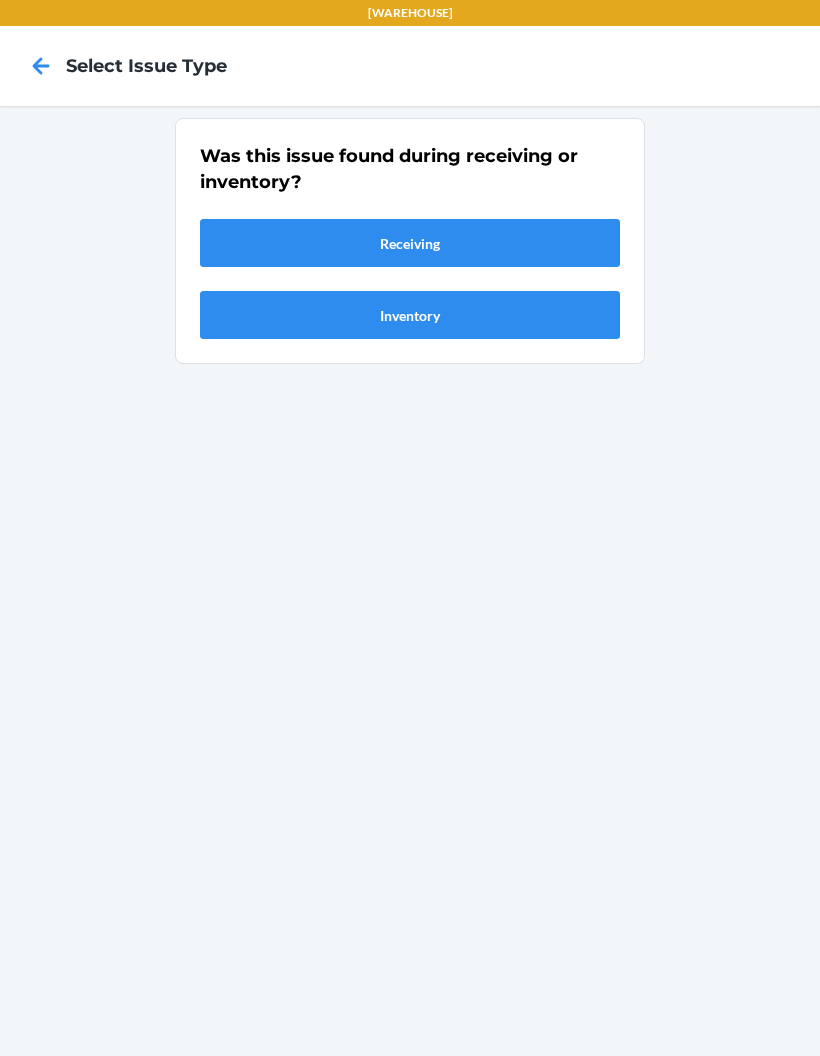 click on "Receiving" at bounding box center (410, 243) 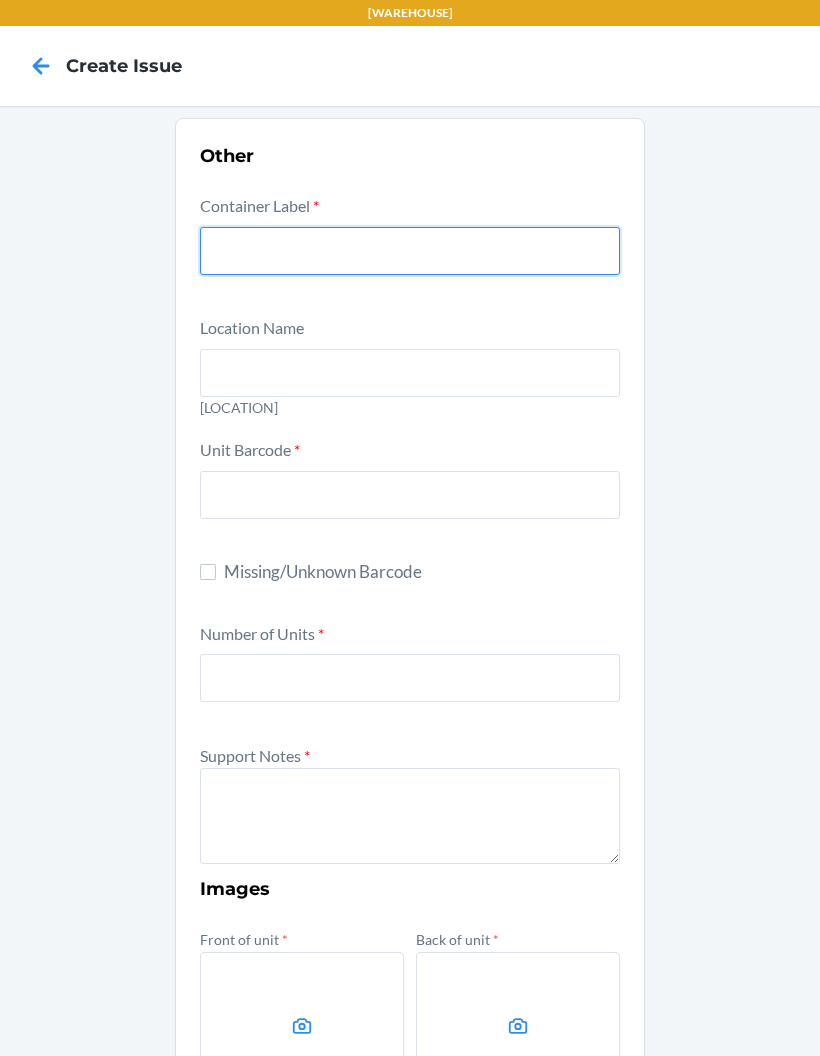 click at bounding box center (410, 251) 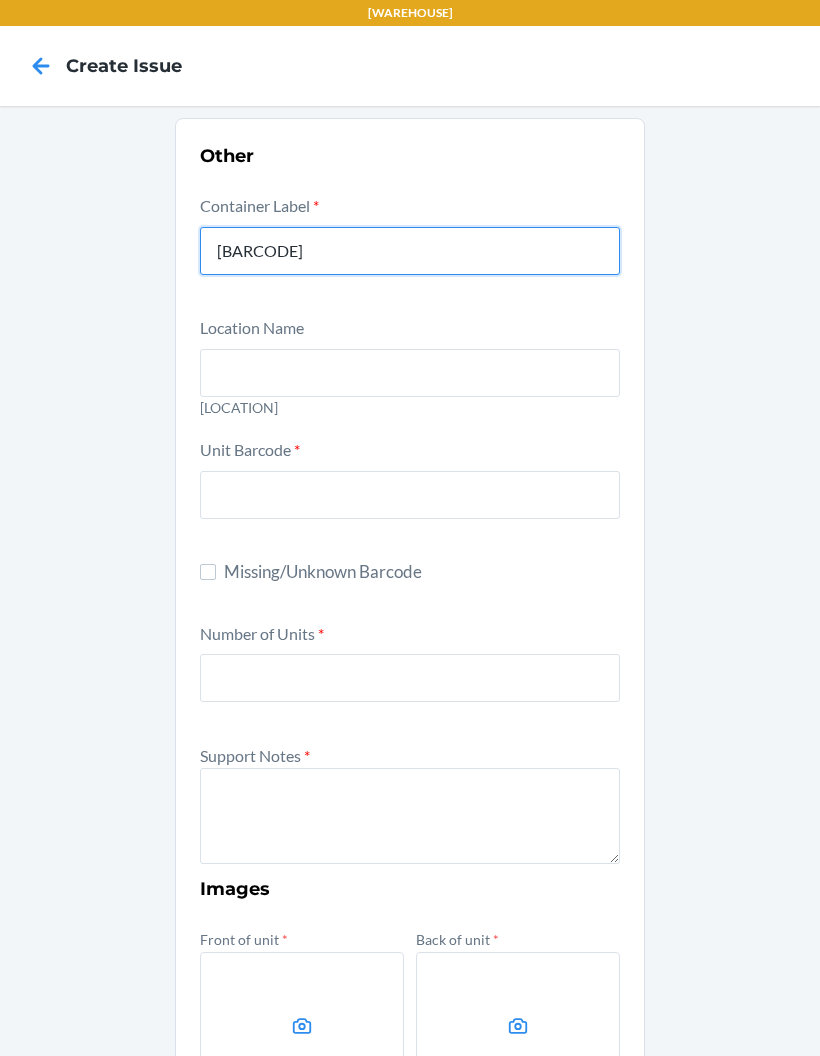 type on "CD8BXNFJ4TJ" 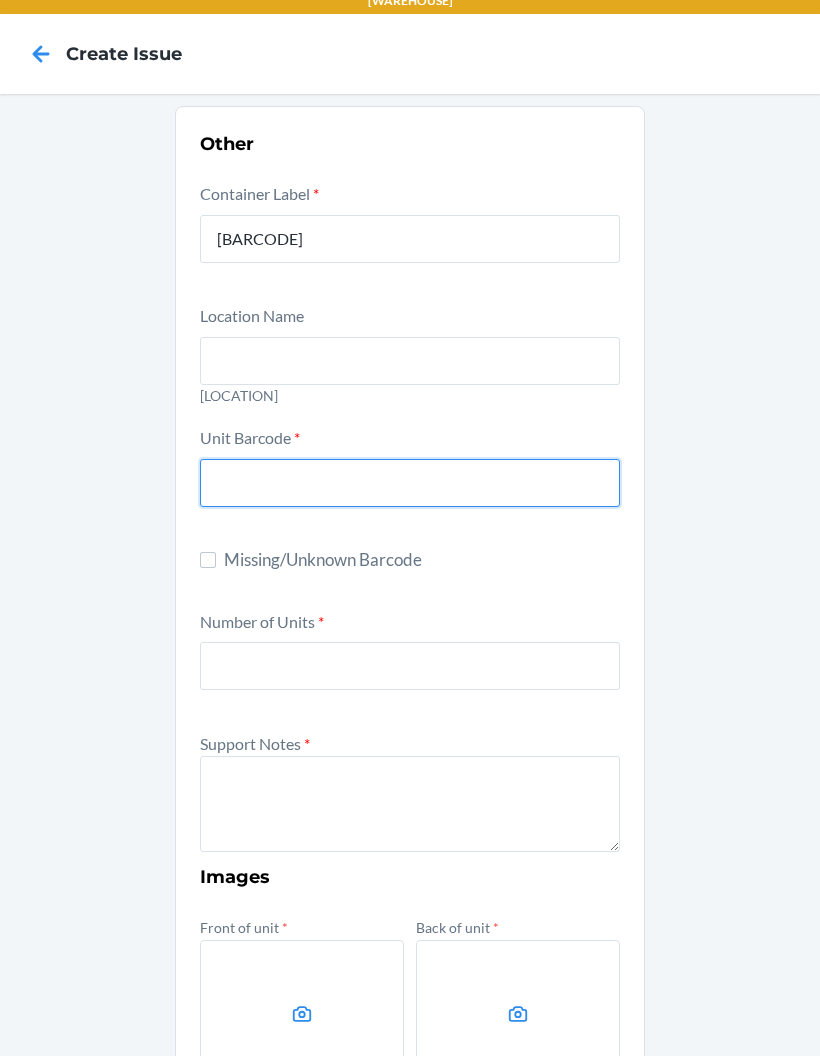 scroll, scrollTop: 8, scrollLeft: 0, axis: vertical 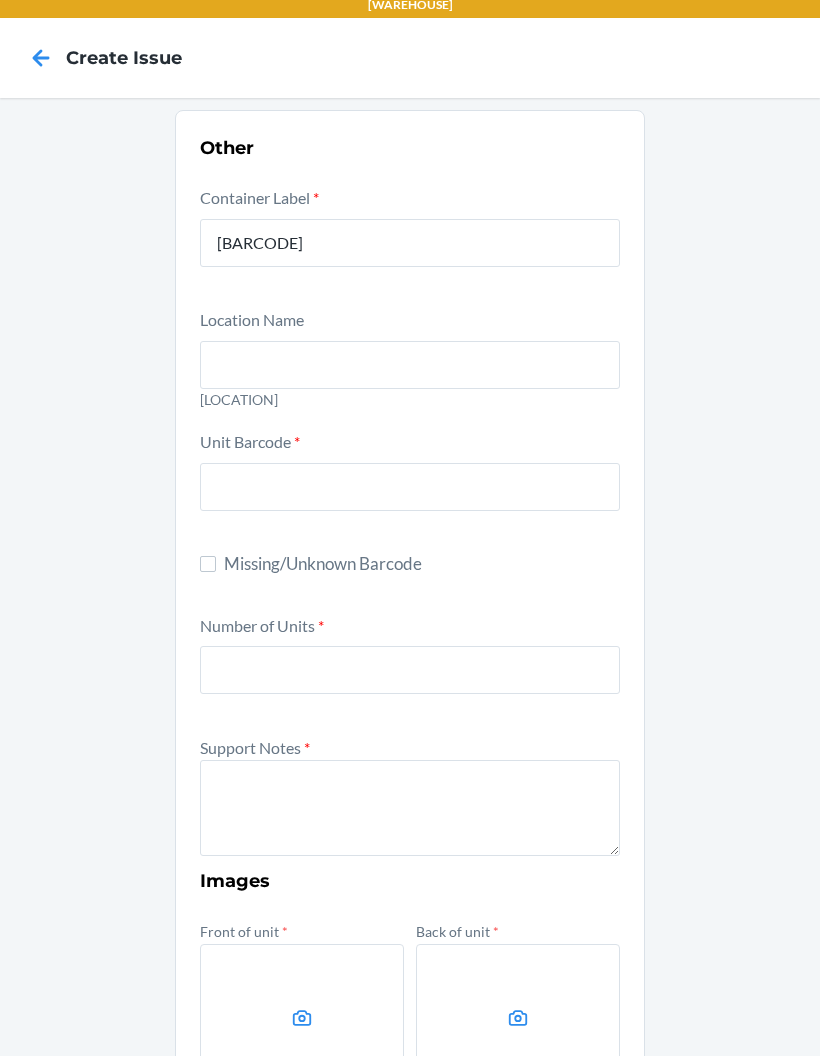 click on "Other Container Label   * CD8BXNFJ4TJ Location Name   NC-R{RackNumber}-S{ShelfNumber} eg. NC-R01-S01 Unit Barcode   * Missing/Unknown Barcode Number of Units   * Support Notes   * Images Front of unit   * Back of unit   * Unit barcode   * Image that might be relevant   Submit" at bounding box center [410, 744] 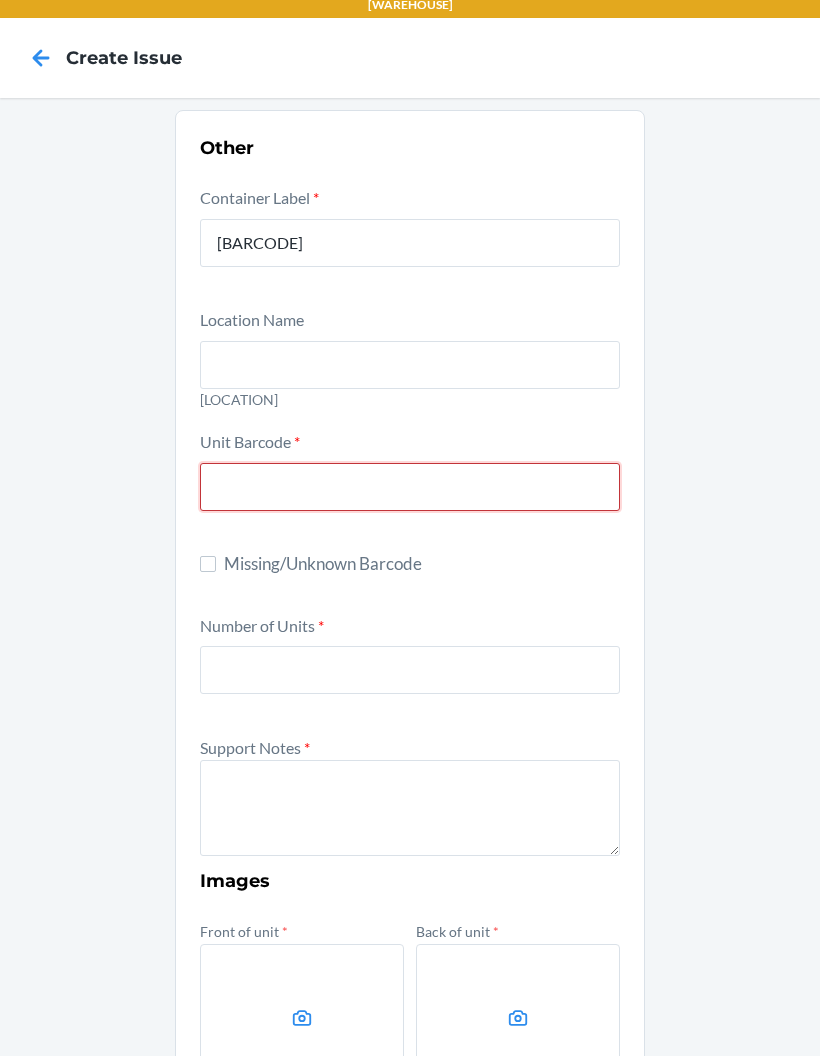 click at bounding box center (410, 487) 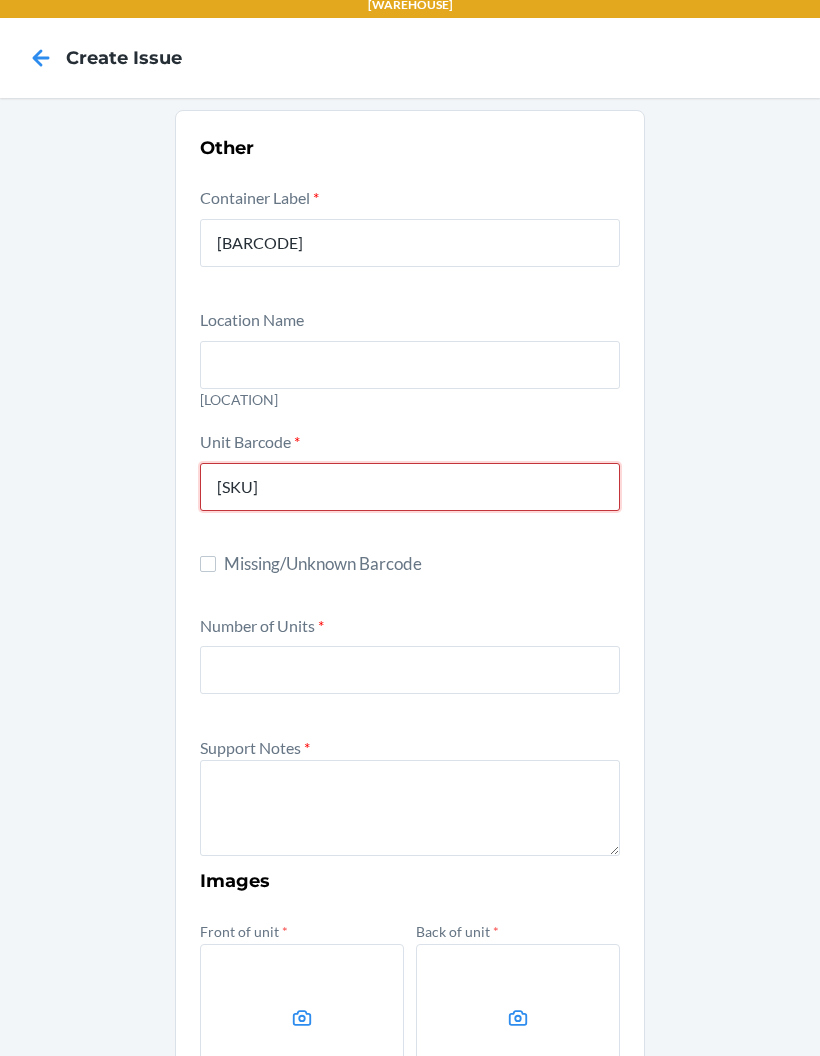 type on "S1899034" 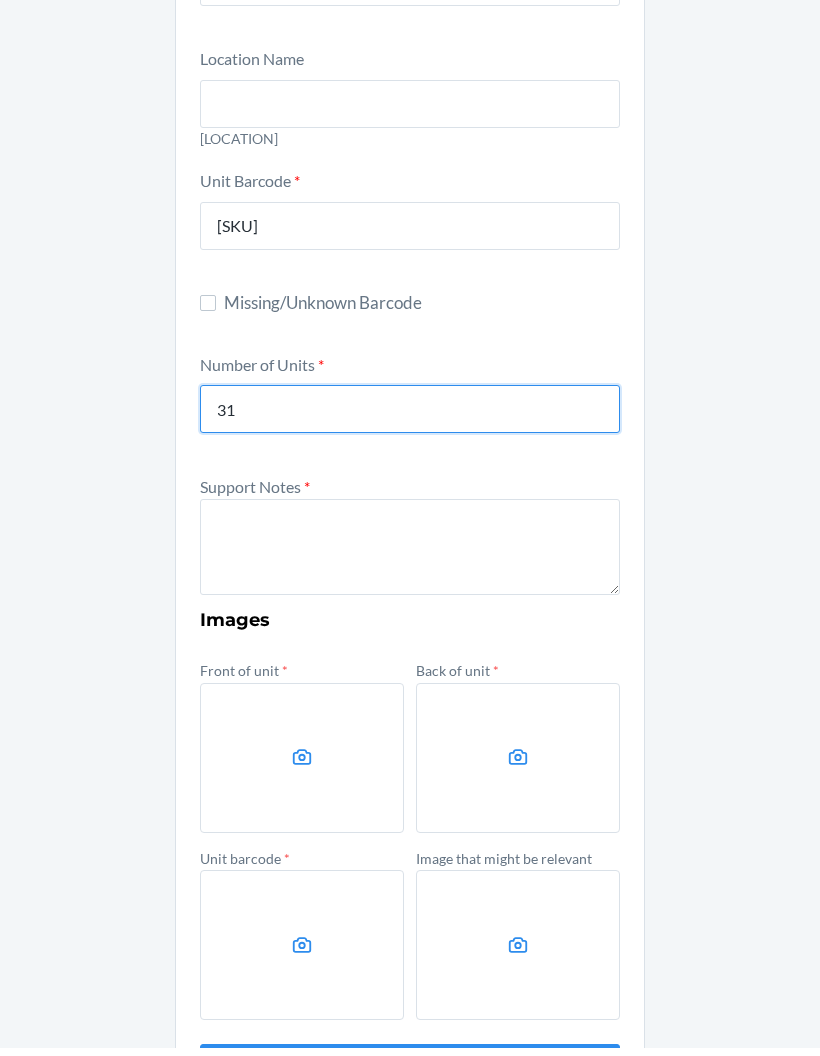 scroll, scrollTop: 260, scrollLeft: 0, axis: vertical 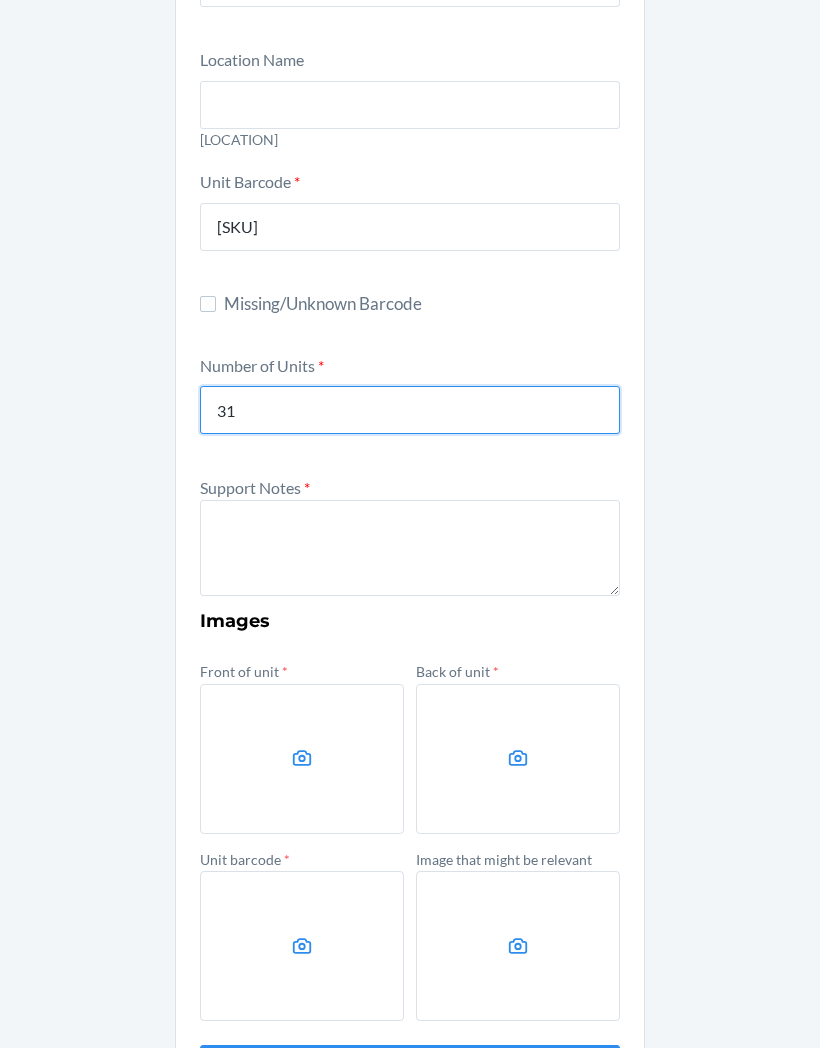 type on "31" 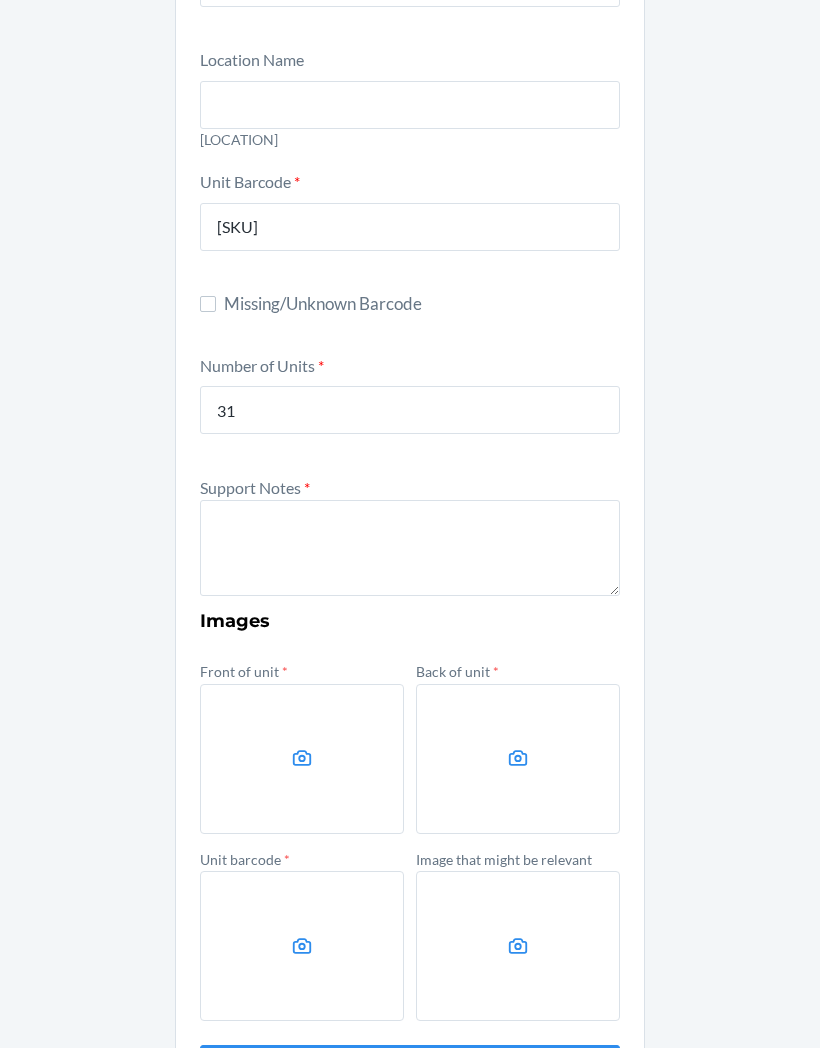 click at bounding box center (410, 556) 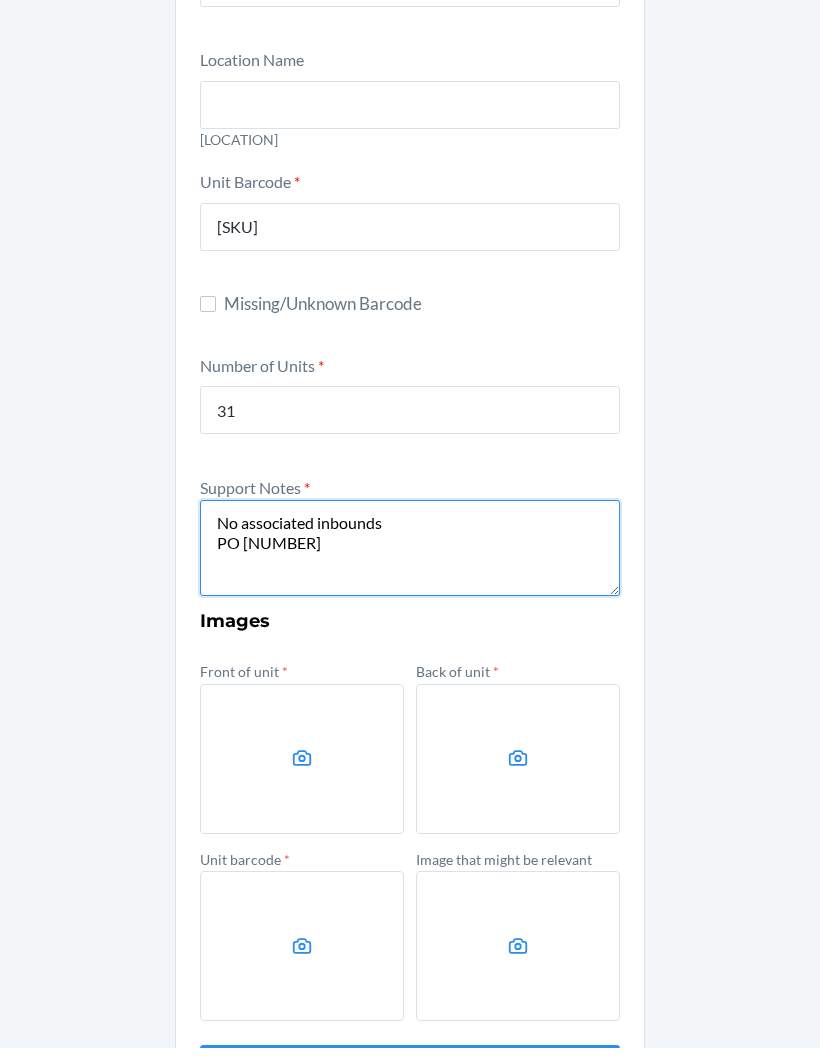 type on "No associated inbounds
PO 106373" 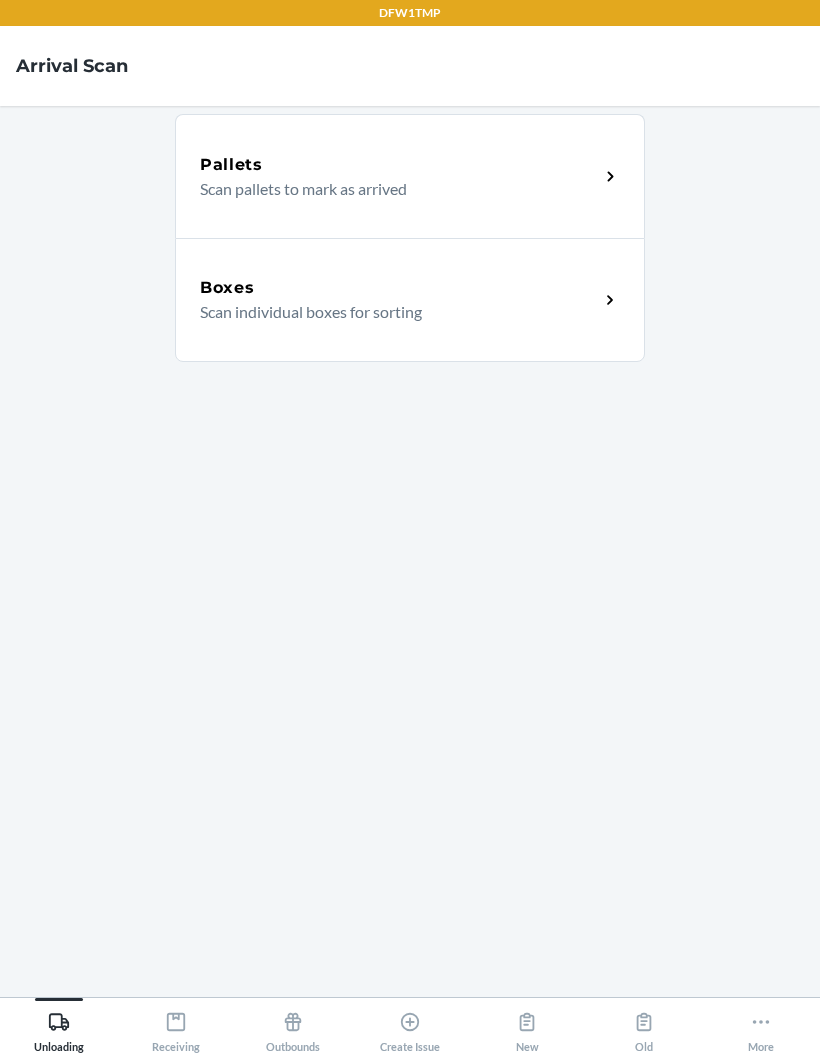 scroll, scrollTop: 80, scrollLeft: 0, axis: vertical 